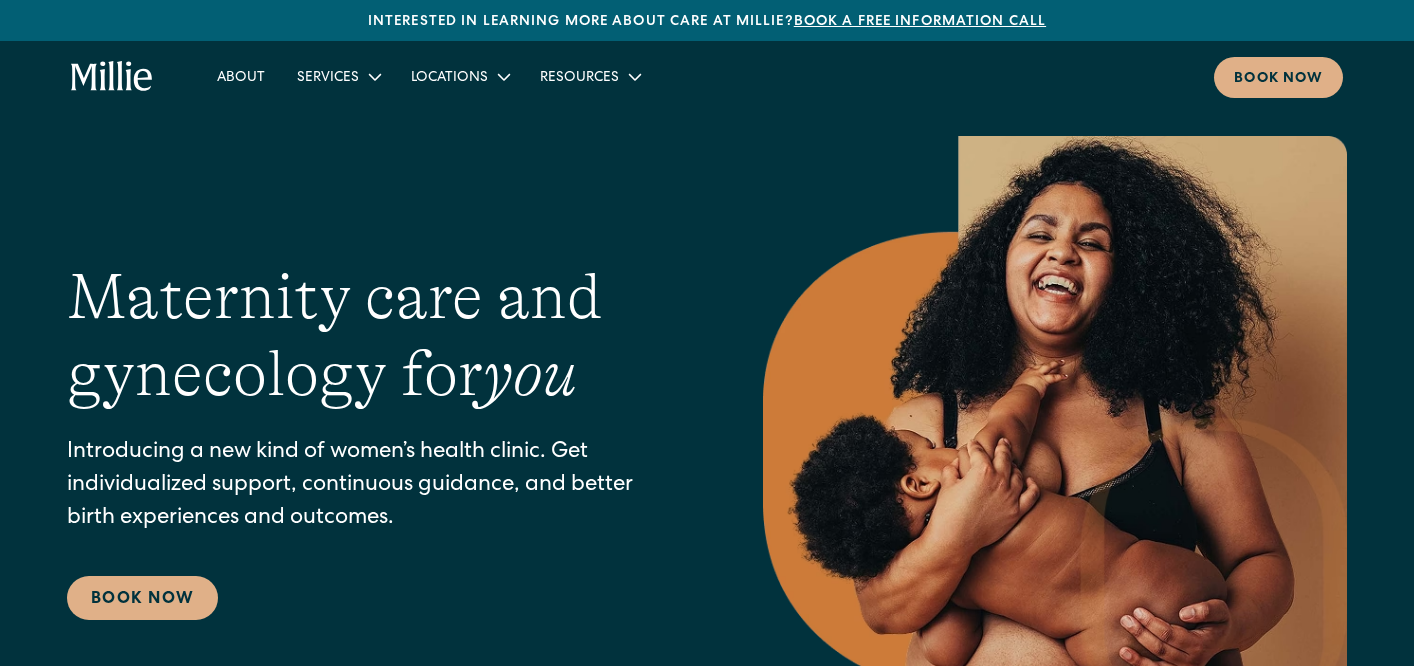 scroll, scrollTop: 0, scrollLeft: 0, axis: both 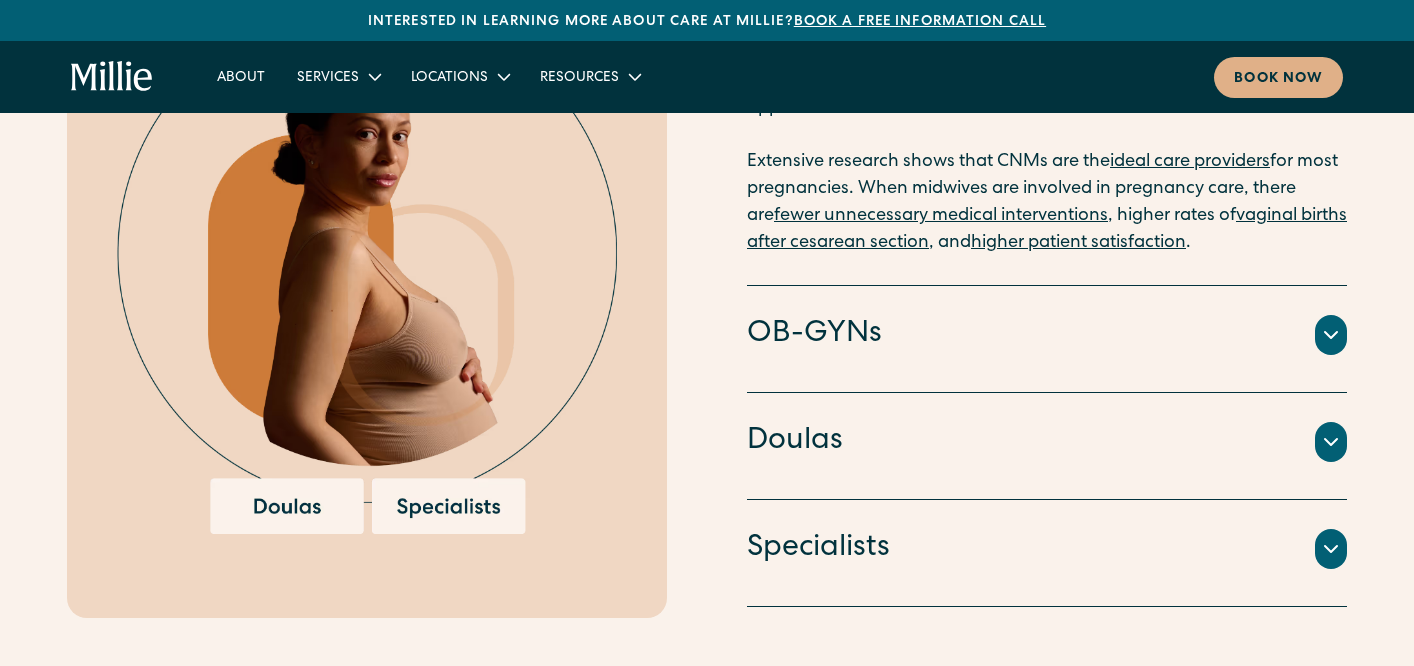 click 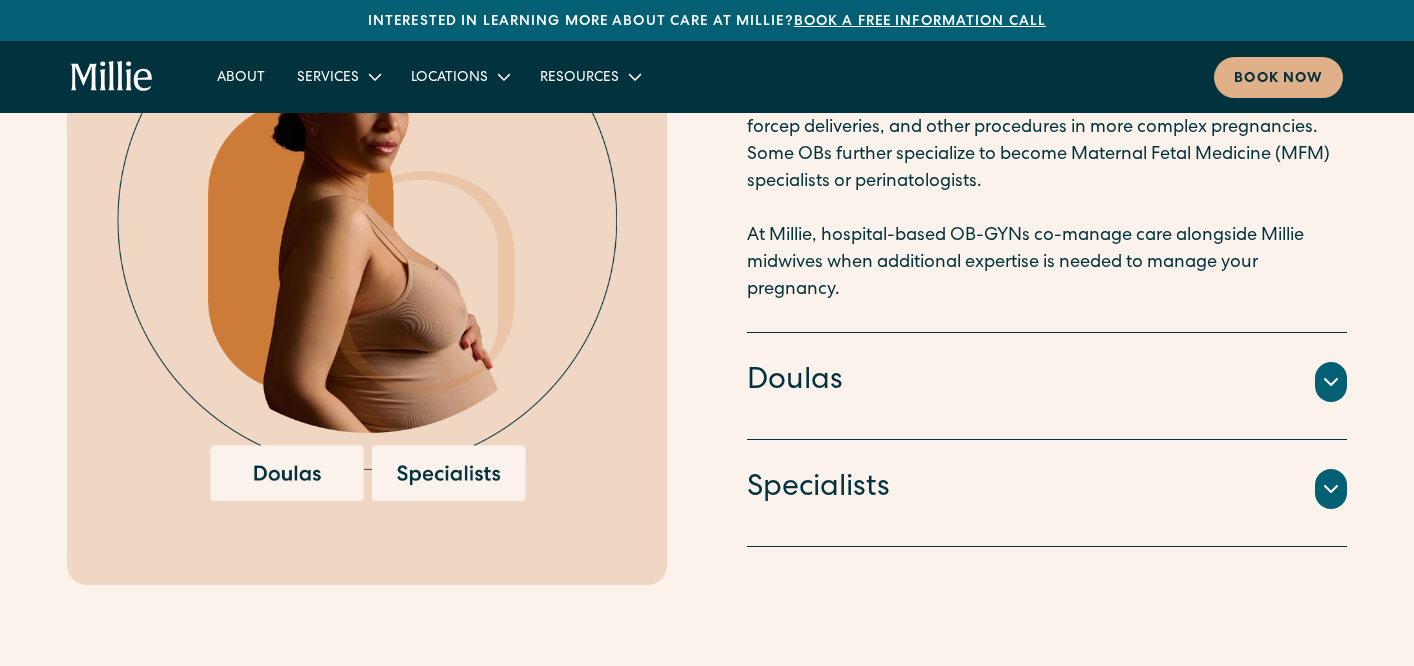 scroll, scrollTop: 2343, scrollLeft: 0, axis: vertical 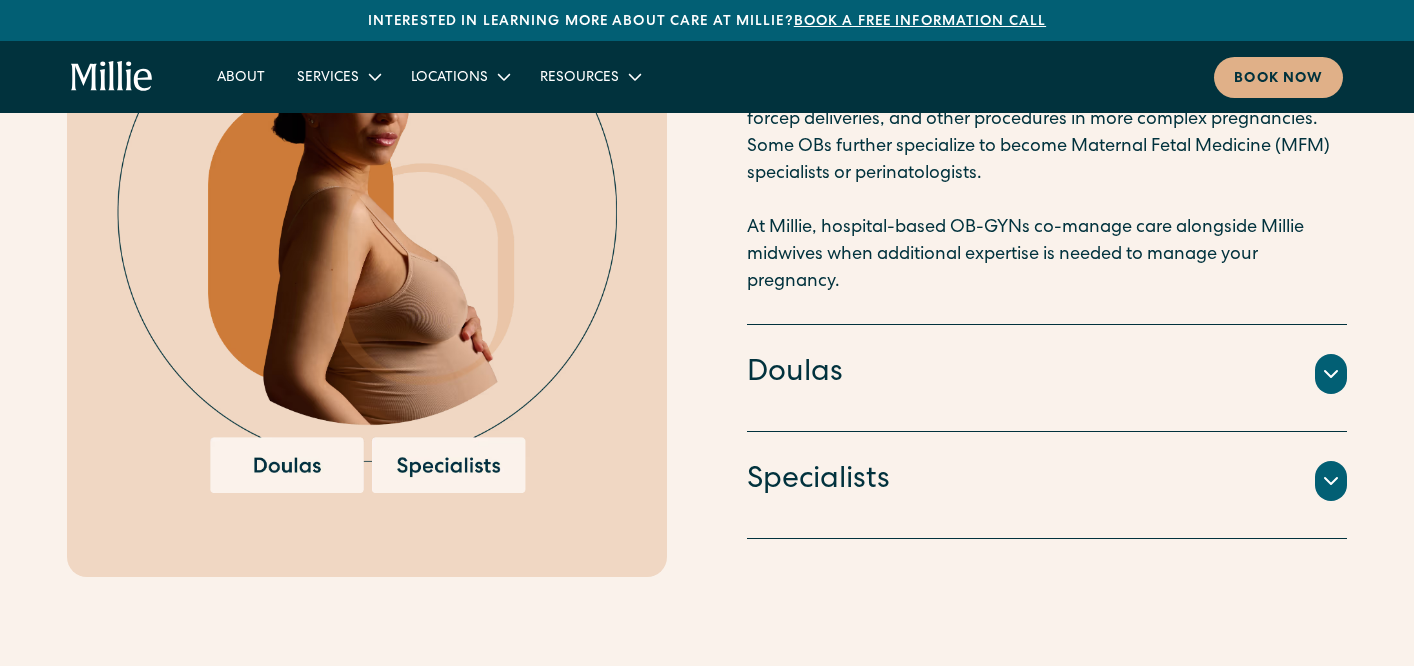 click 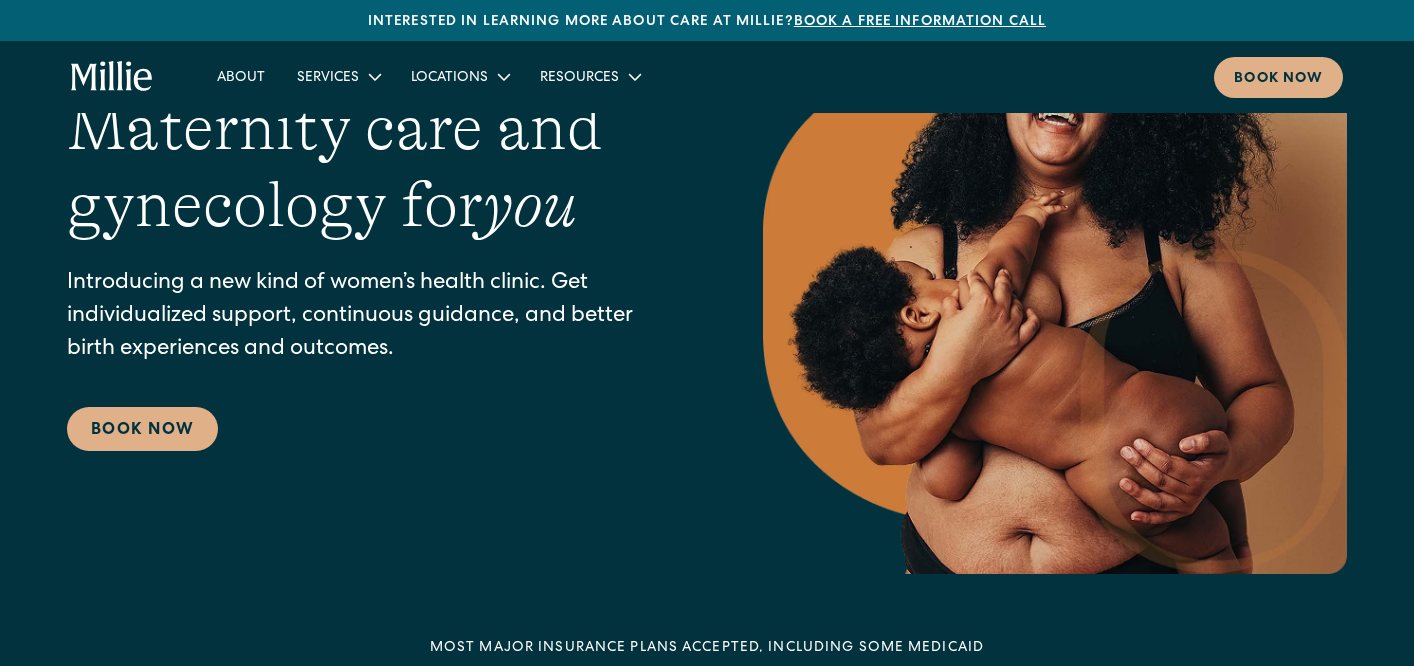 scroll, scrollTop: 0, scrollLeft: 0, axis: both 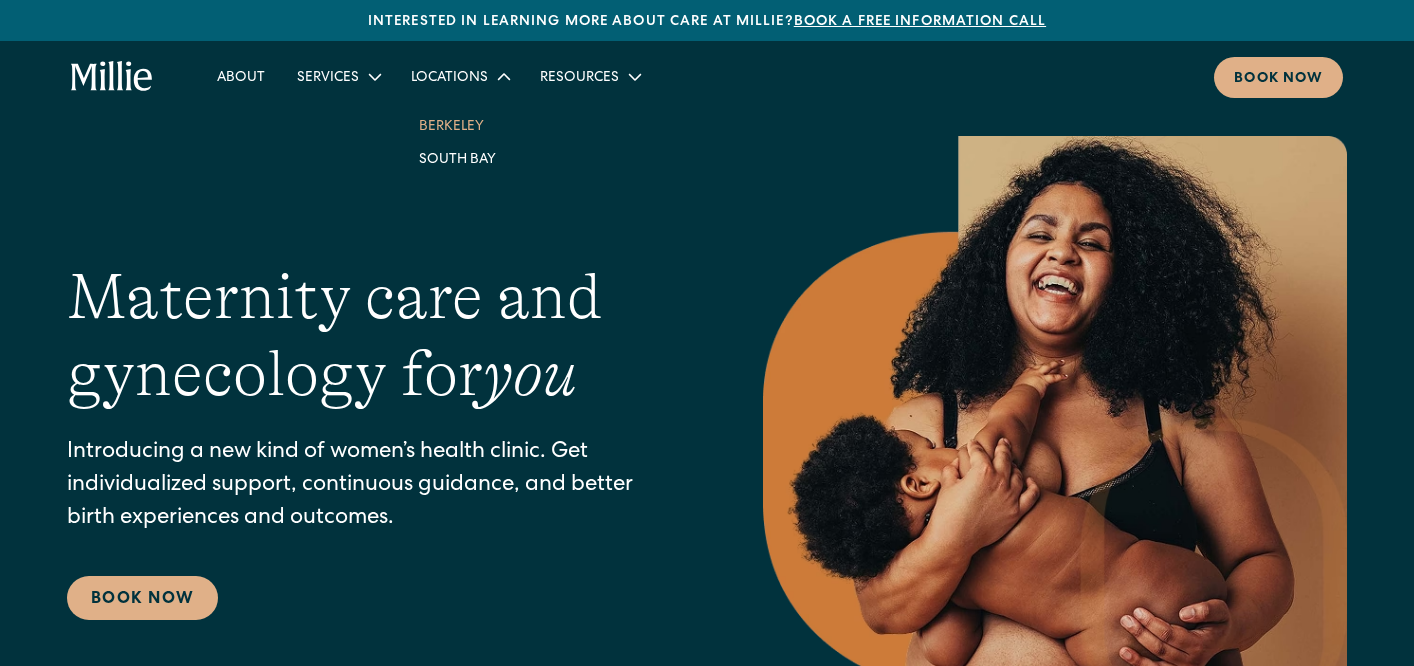 click on "Berkeley" at bounding box center [459, 125] 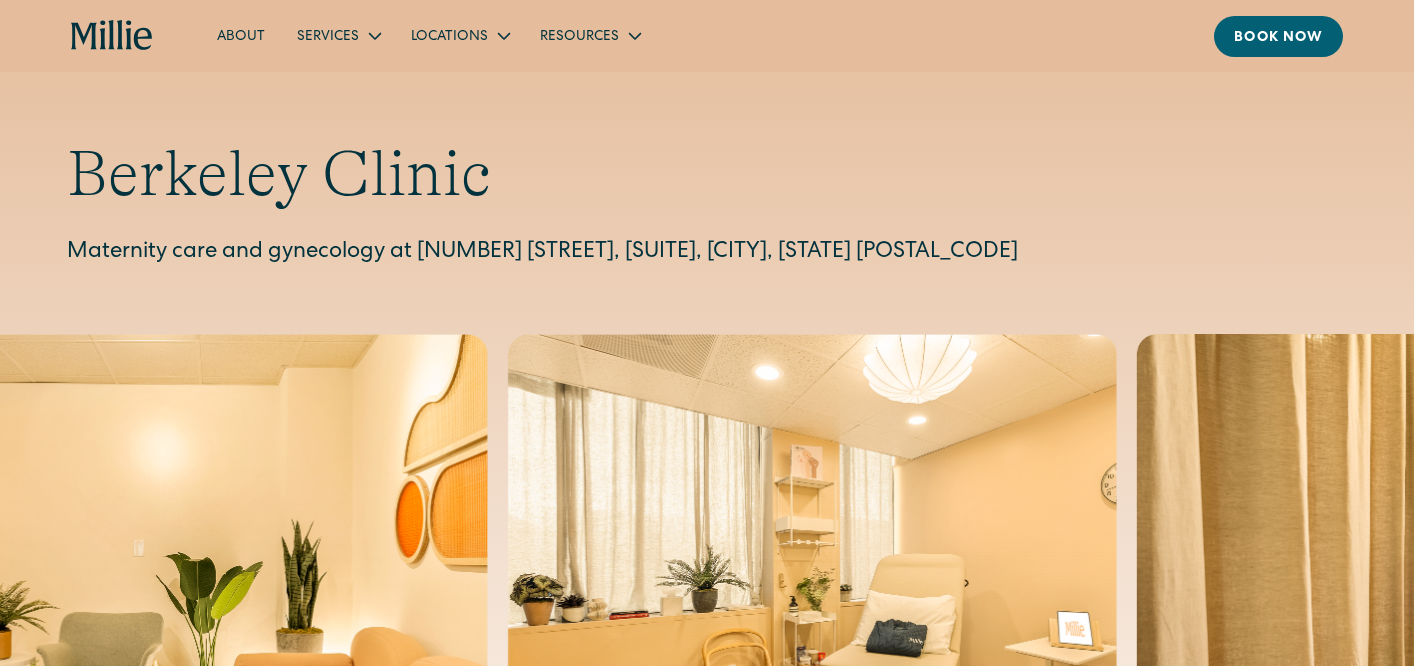 scroll, scrollTop: 0, scrollLeft: 0, axis: both 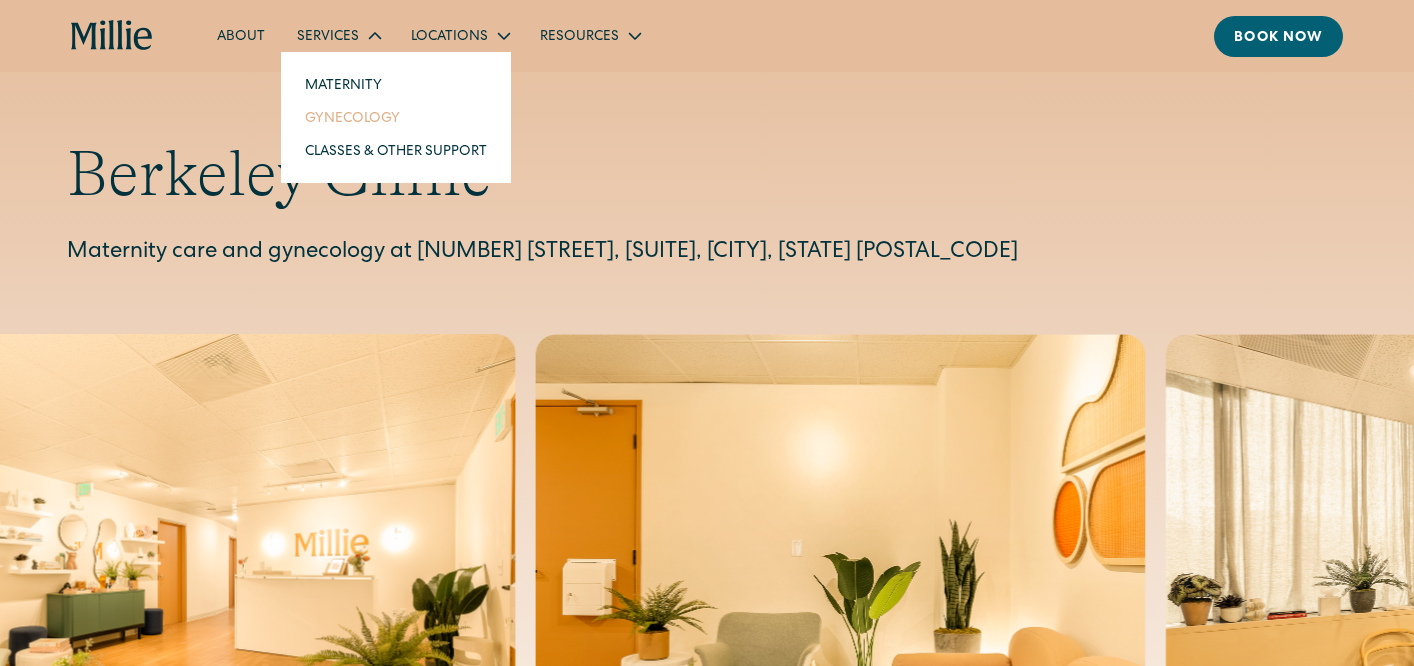 click on "Gynecology" at bounding box center (396, 117) 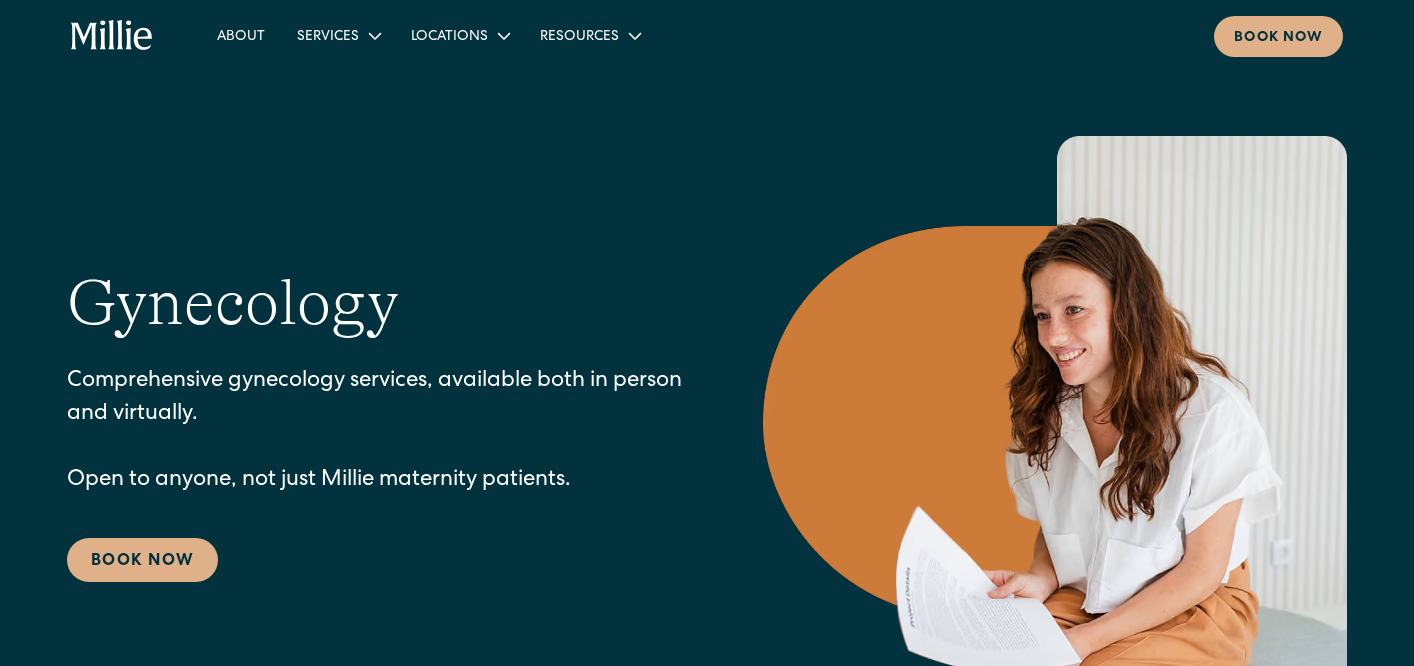scroll, scrollTop: 0, scrollLeft: 0, axis: both 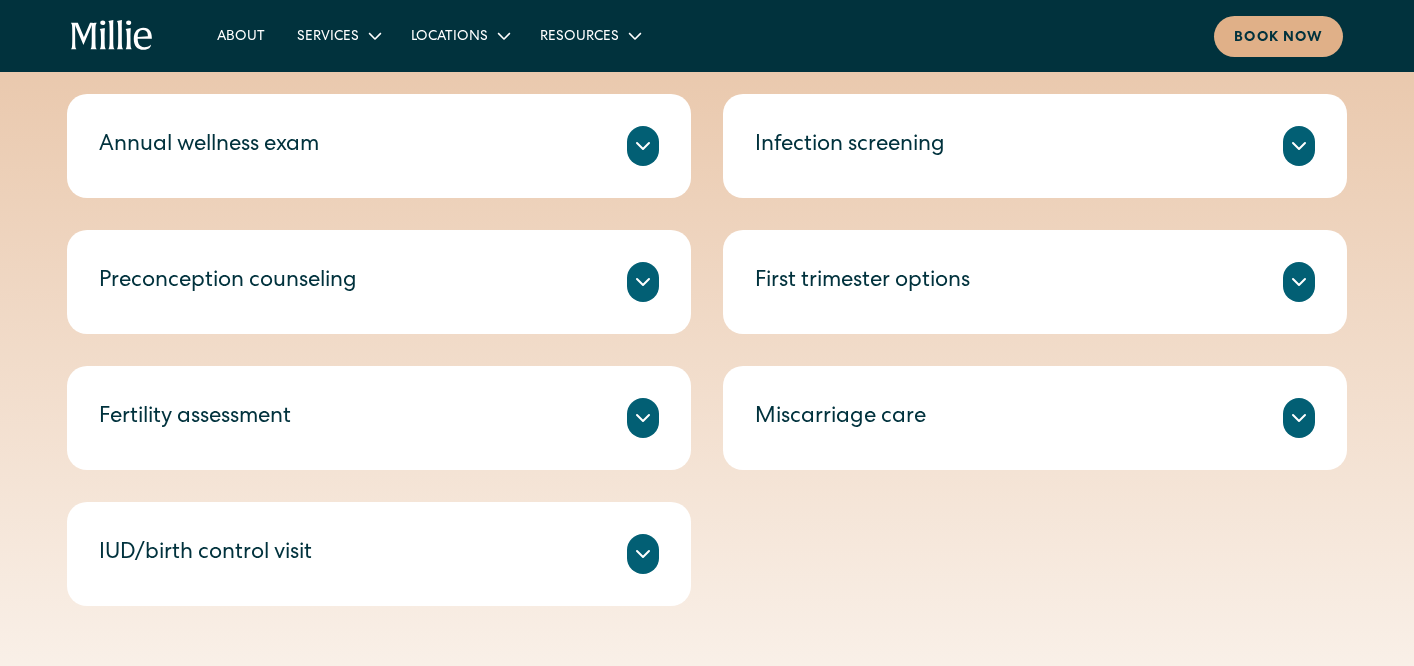 click 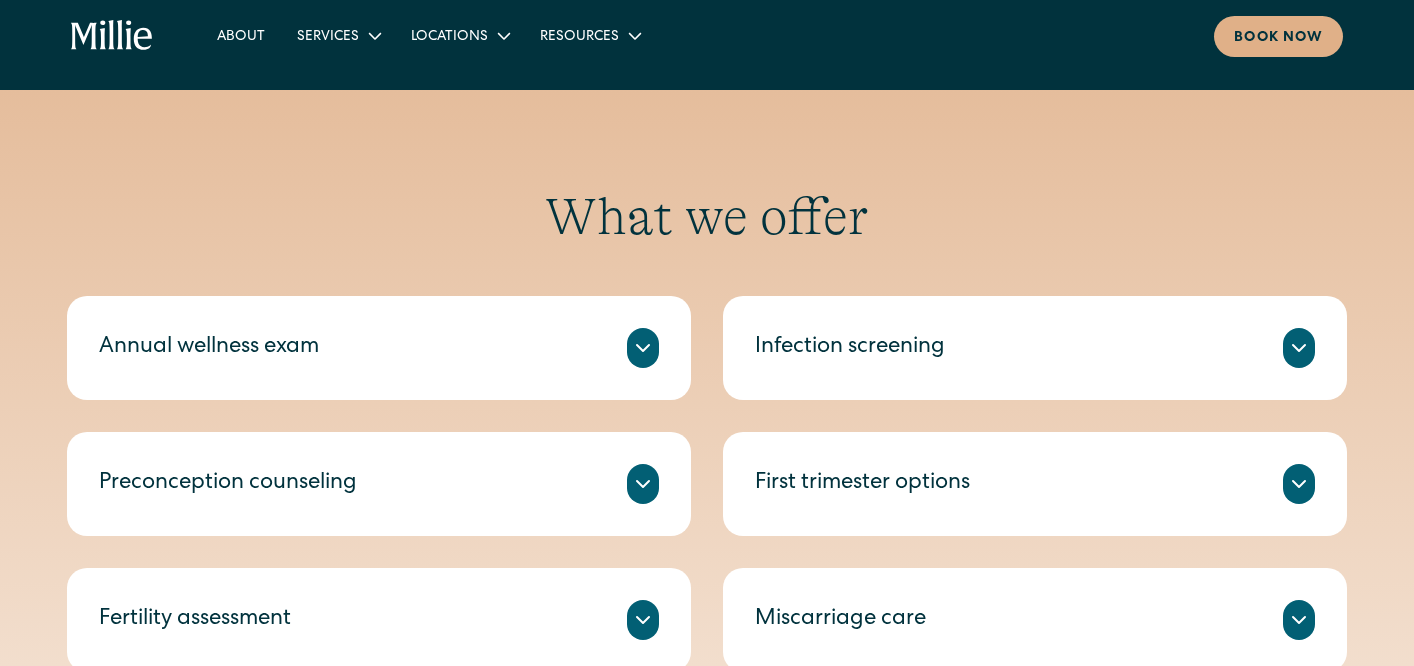 scroll, scrollTop: 825, scrollLeft: 0, axis: vertical 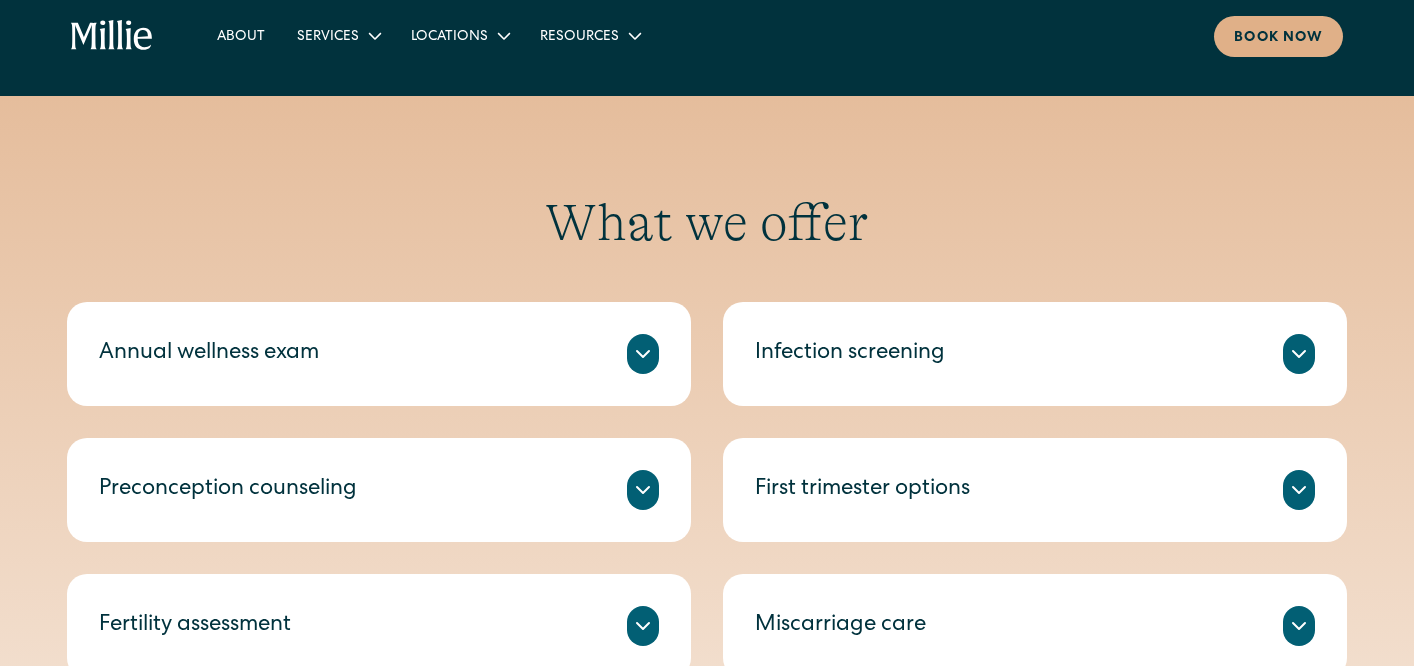 click 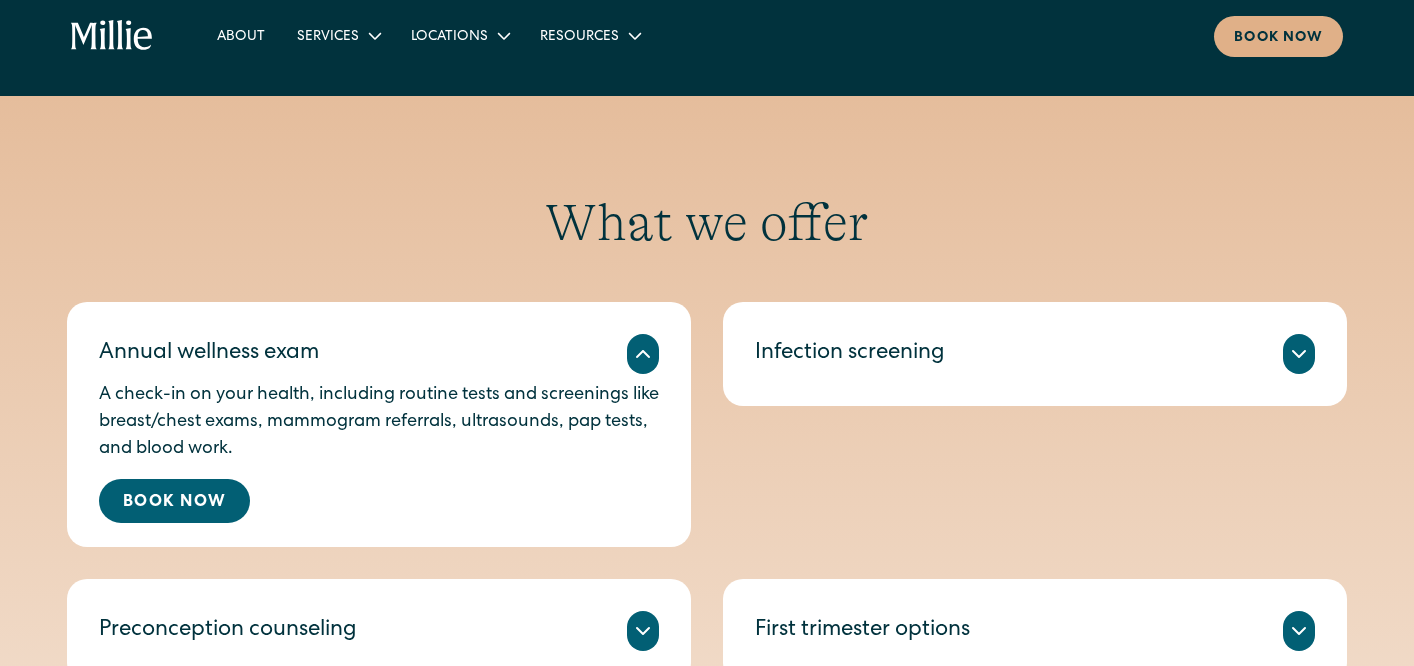 click 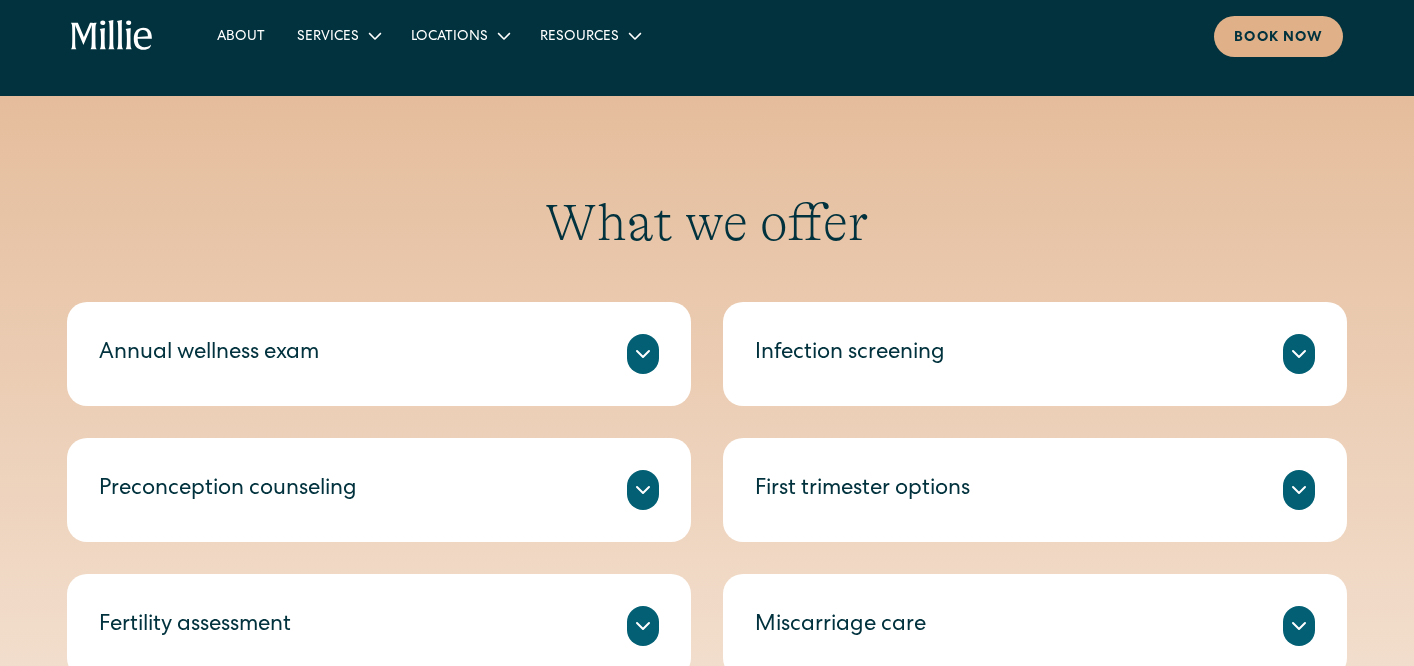 click 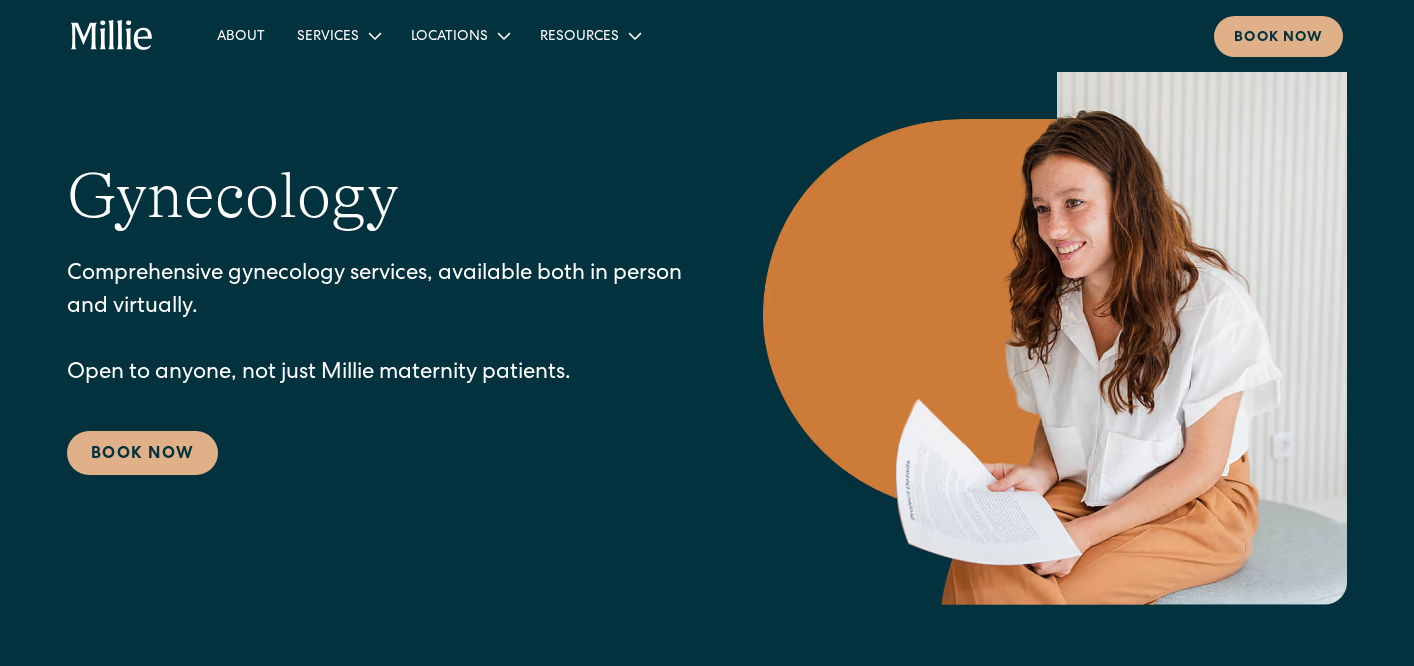 scroll, scrollTop: 0, scrollLeft: 0, axis: both 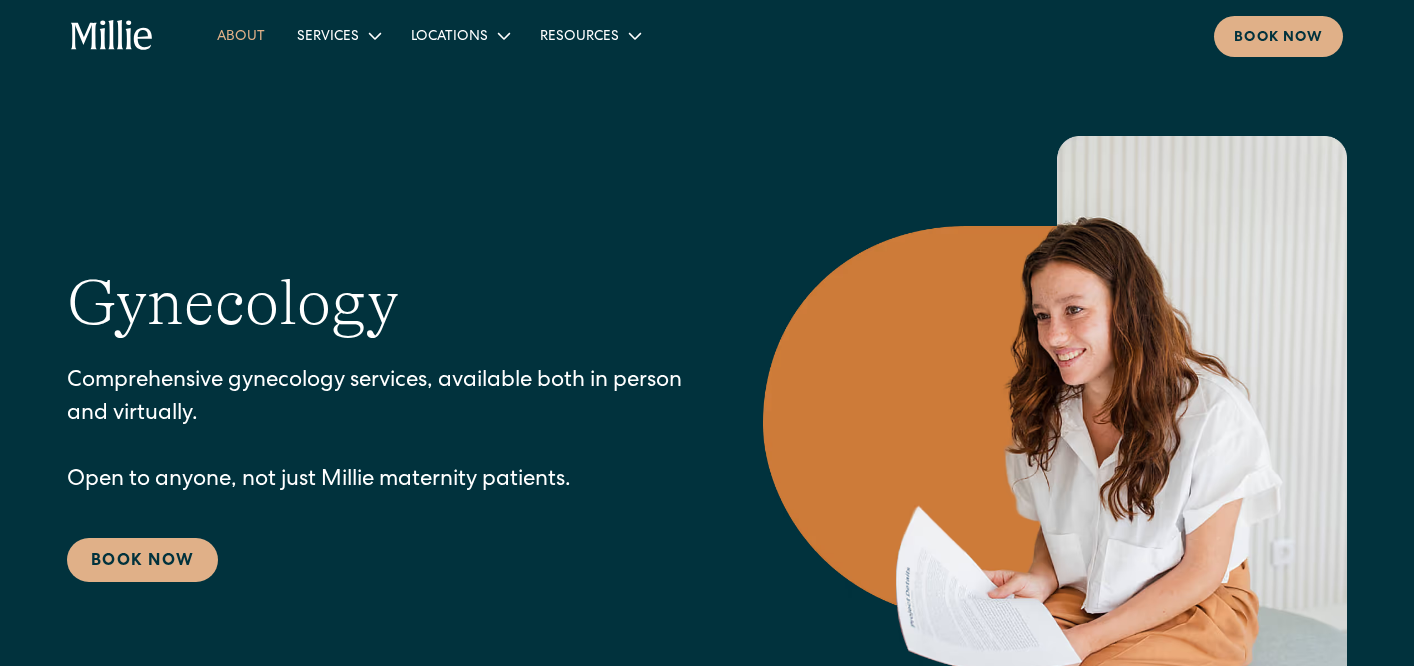 click on "About" at bounding box center (241, 35) 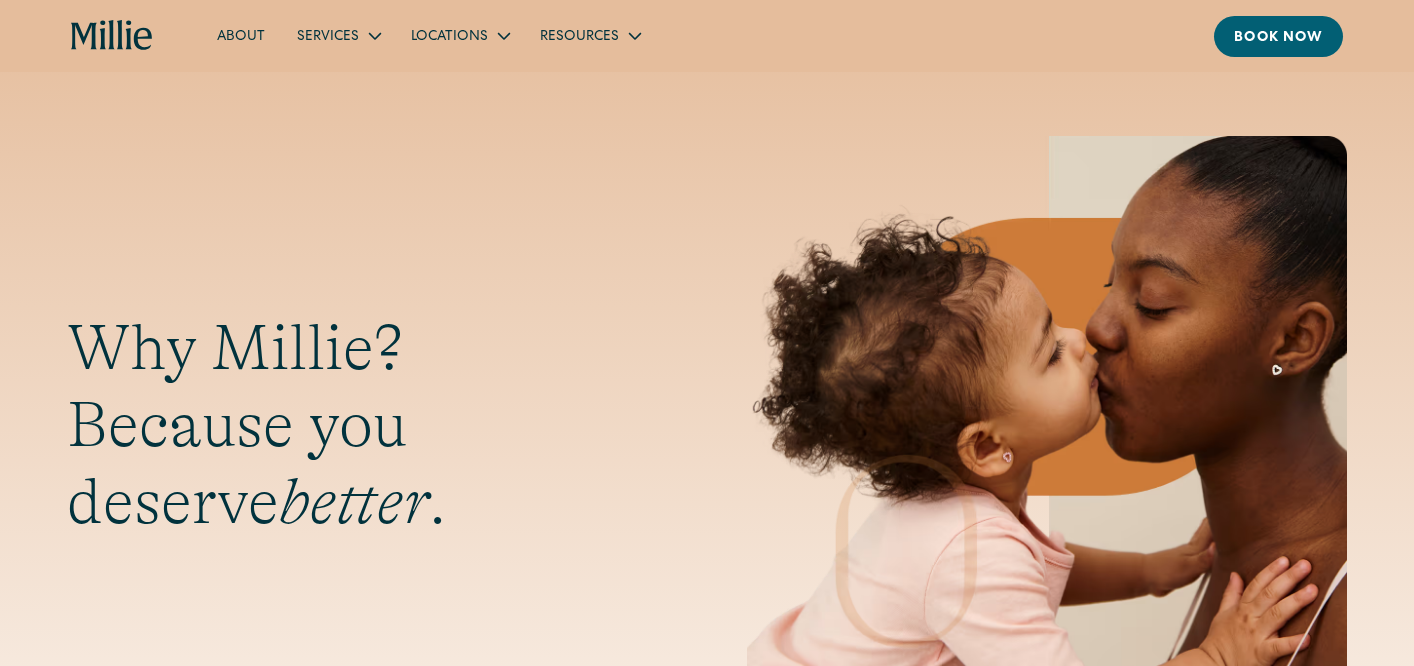 scroll, scrollTop: 0, scrollLeft: 0, axis: both 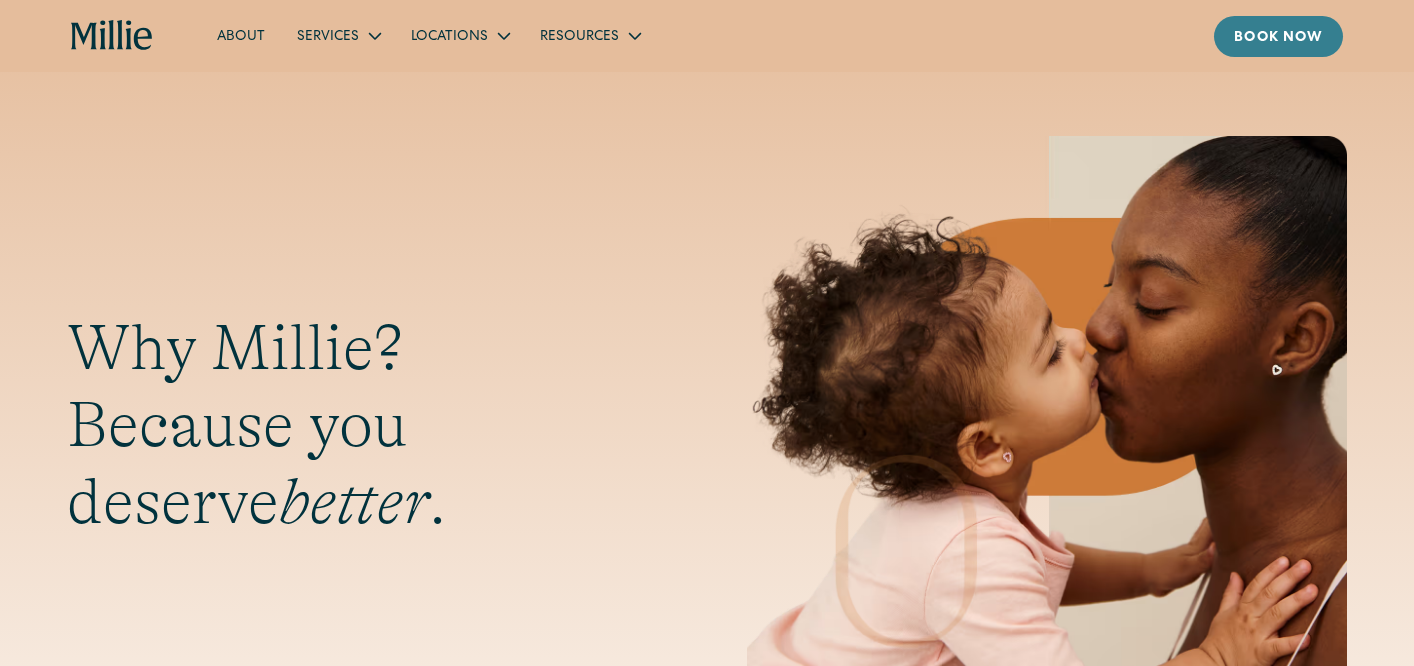 click on "Book now" at bounding box center [1278, 38] 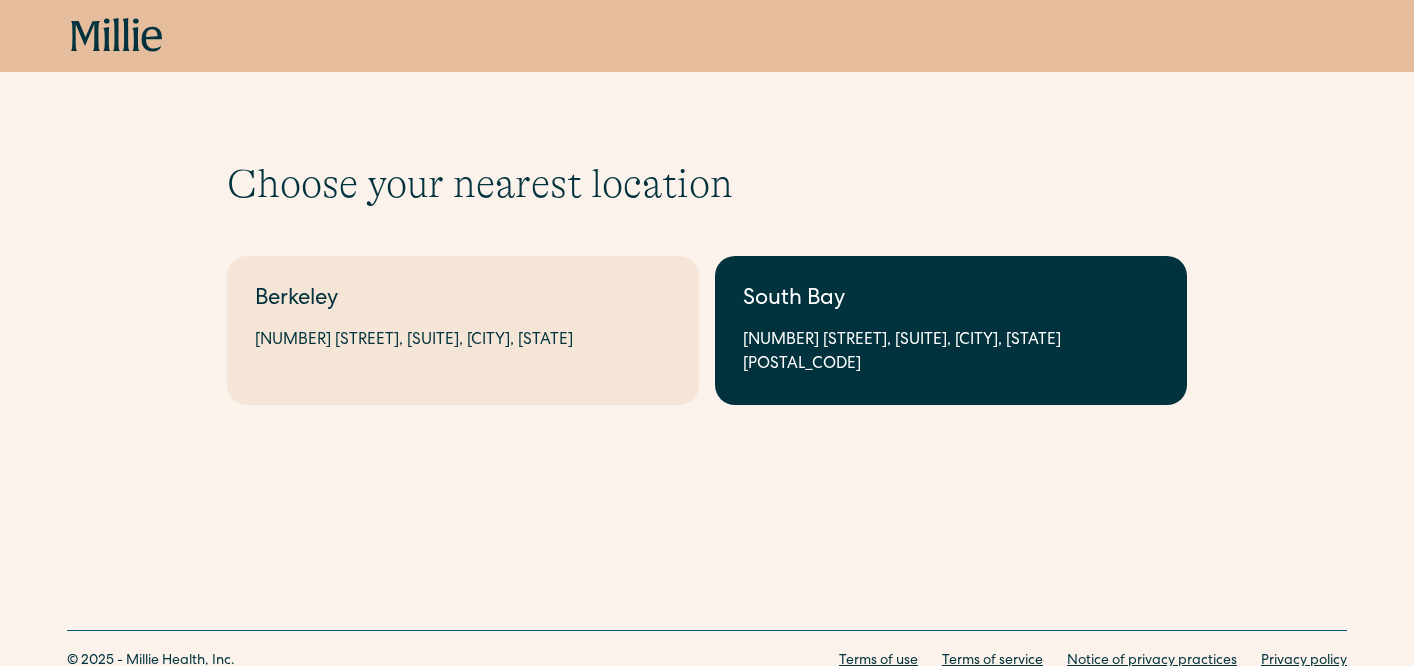scroll, scrollTop: 0, scrollLeft: 0, axis: both 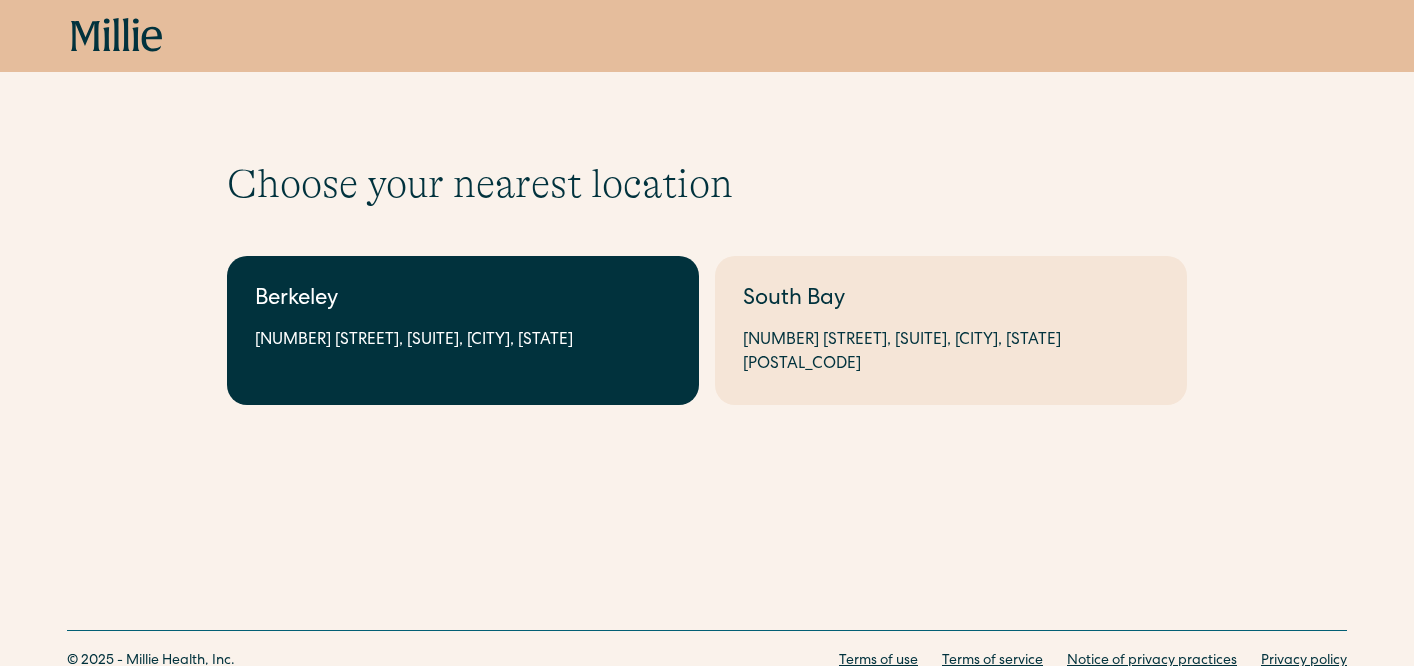 click on "2999 Regent St, Suite 524, Berkeley, CA 94705" at bounding box center [463, 341] 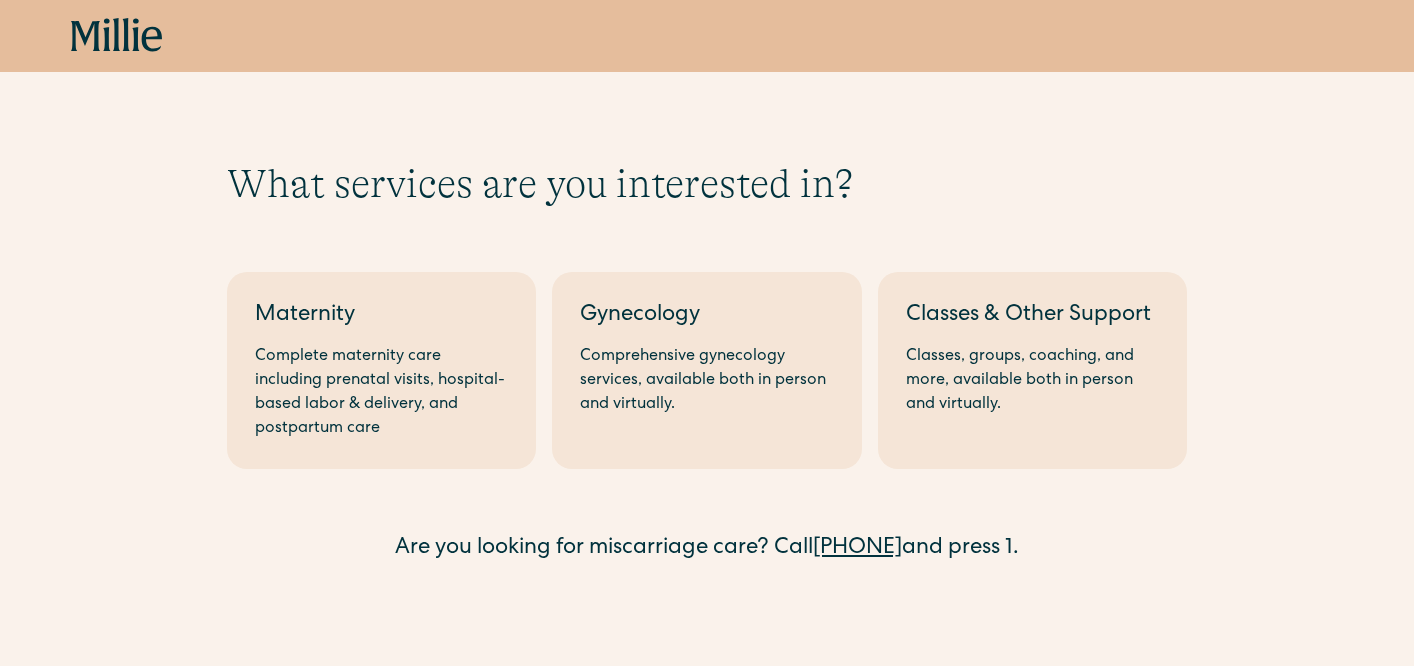 scroll, scrollTop: 0, scrollLeft: 0, axis: both 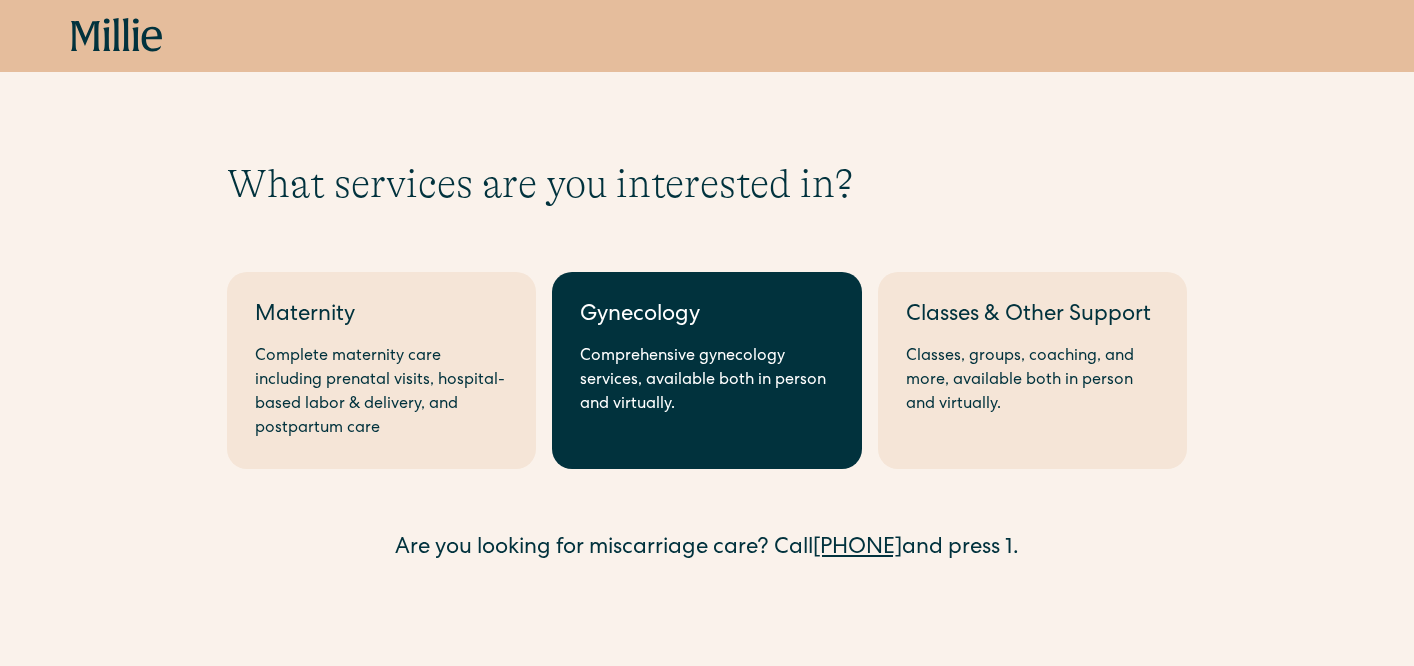 click on "Comprehensive gynecology services, available both in person and virtually." at bounding box center (706, 381) 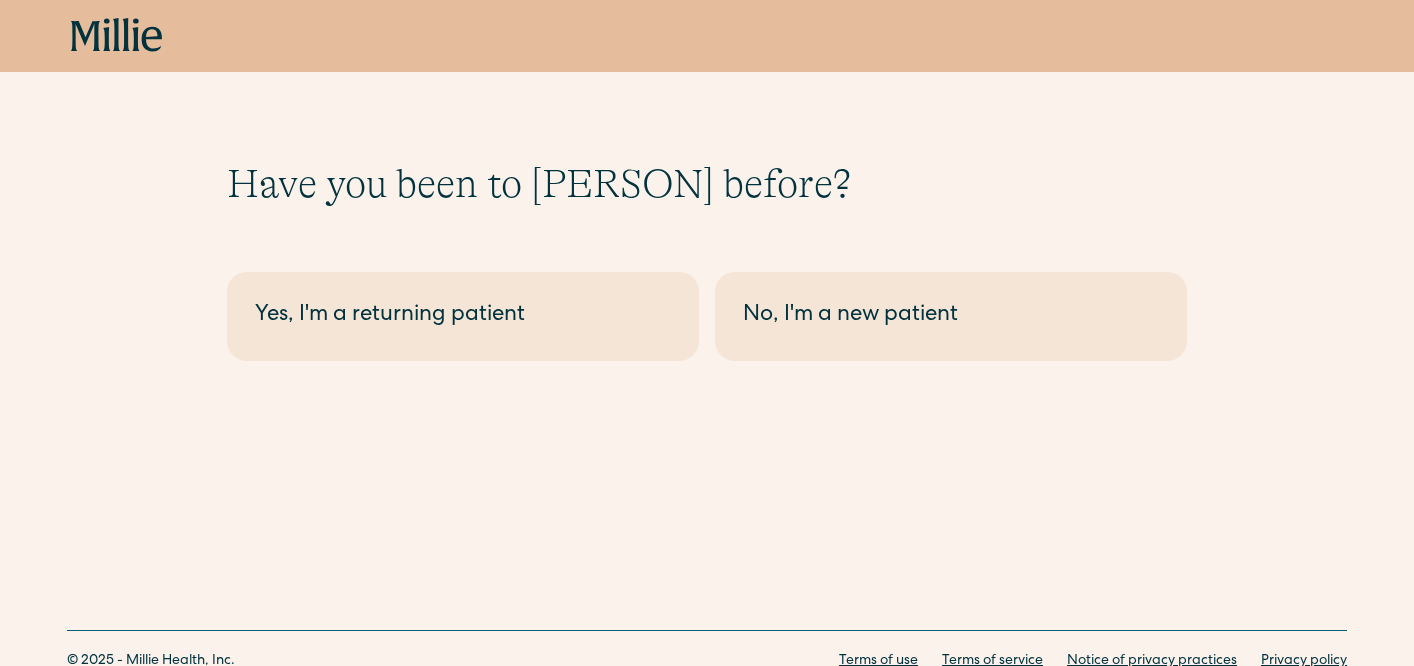 scroll, scrollTop: 0, scrollLeft: 0, axis: both 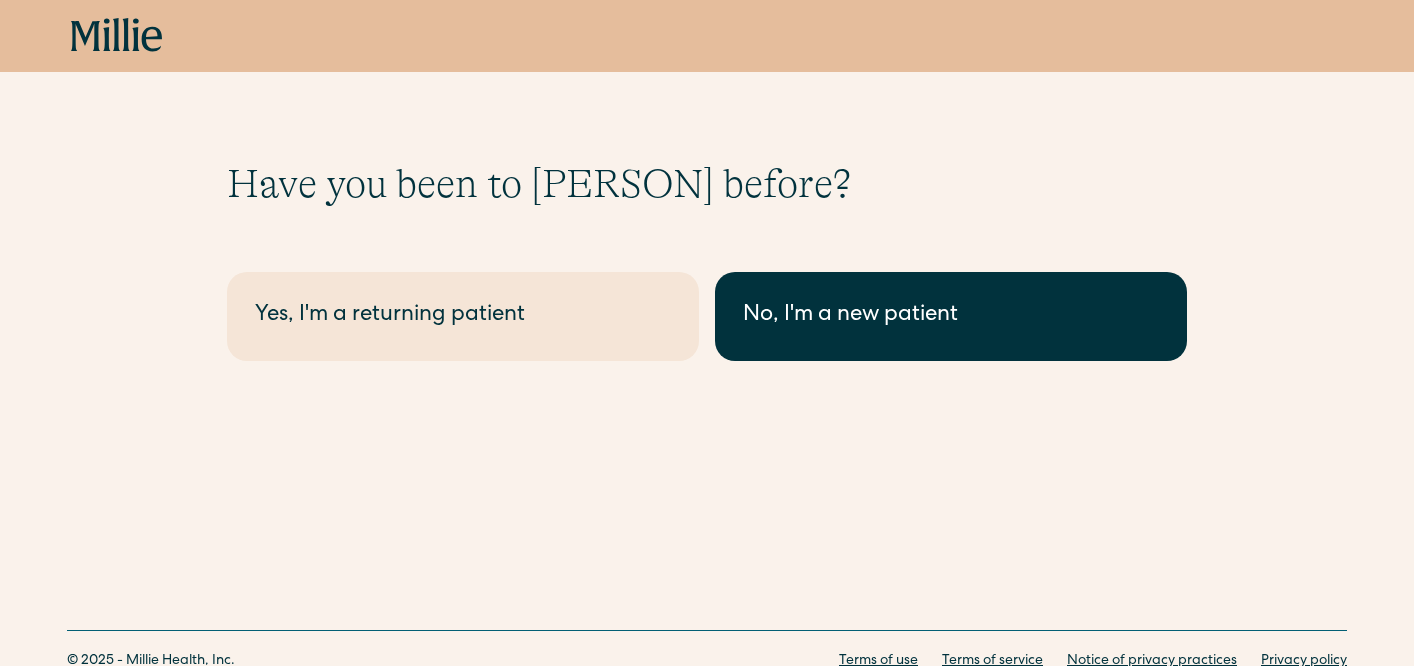 click on "No, I'm a new patient" at bounding box center (951, 316) 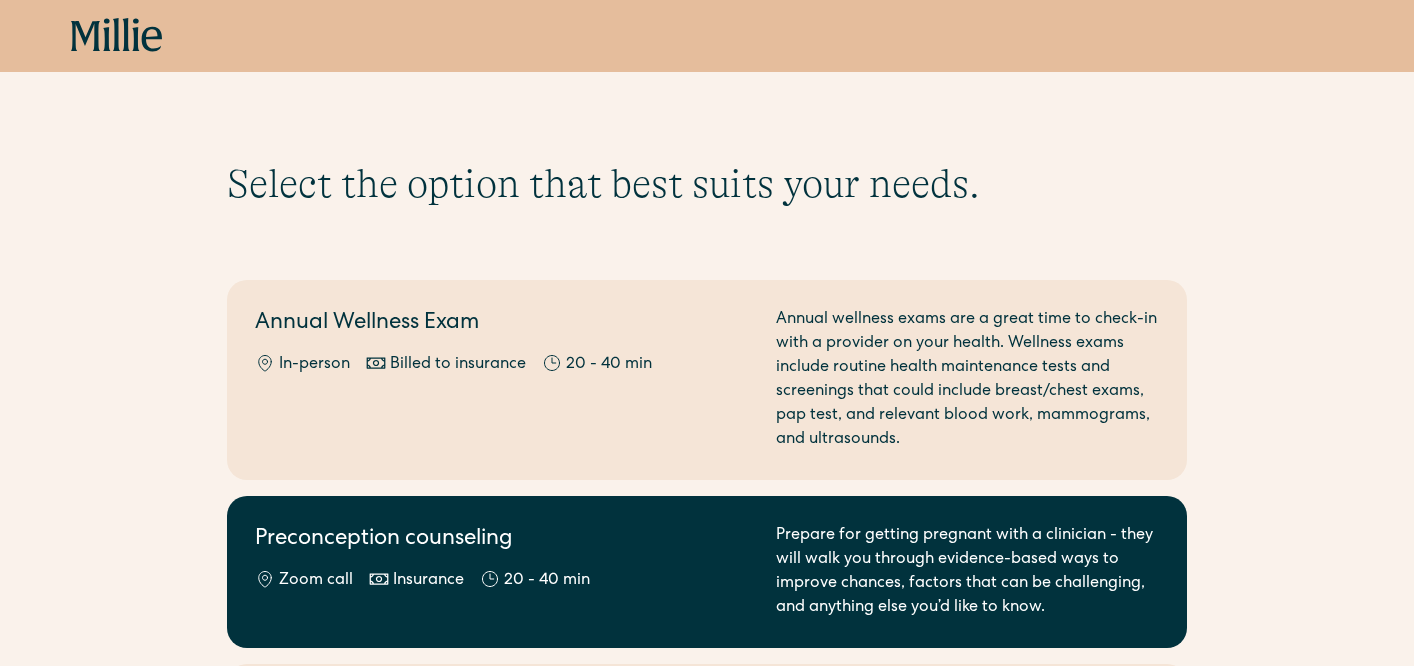 scroll, scrollTop: 0, scrollLeft: 0, axis: both 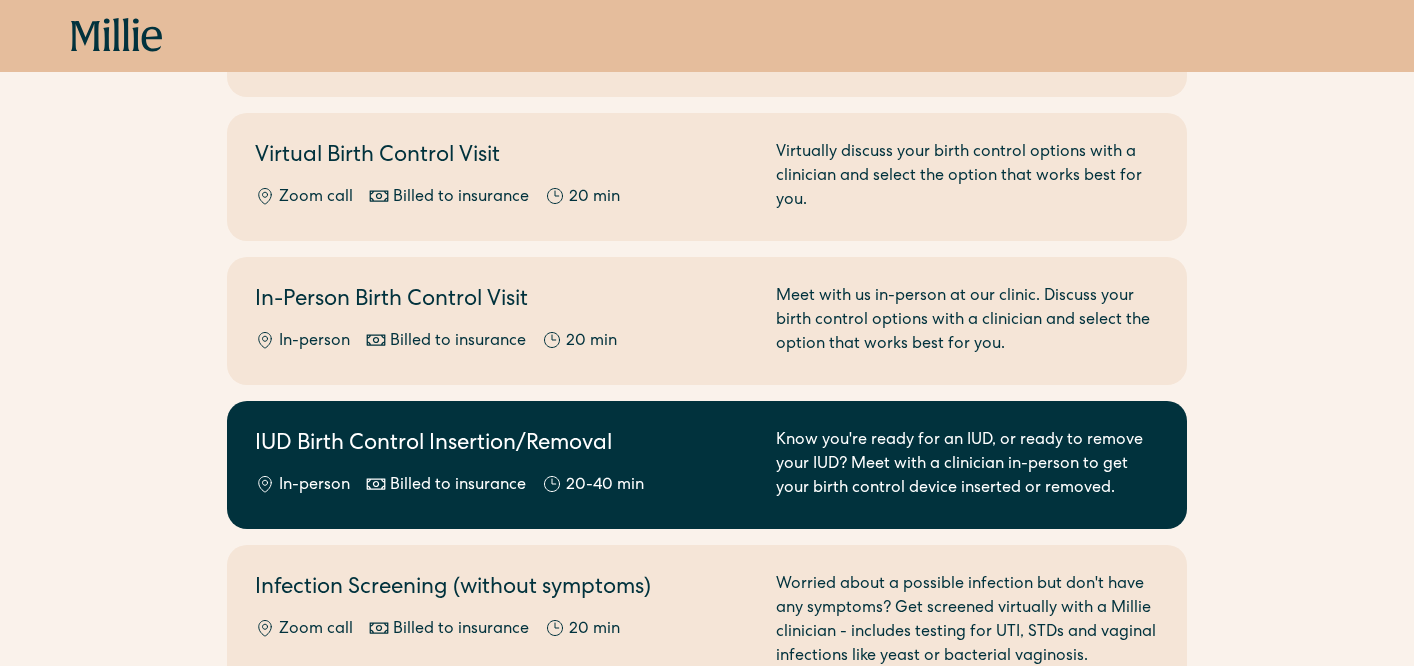 click on "Know you're ready for an IUD, or ready to remove your IUD? Meet with a clinician in-person to get your birth control device inserted or removed." at bounding box center (967, 465) 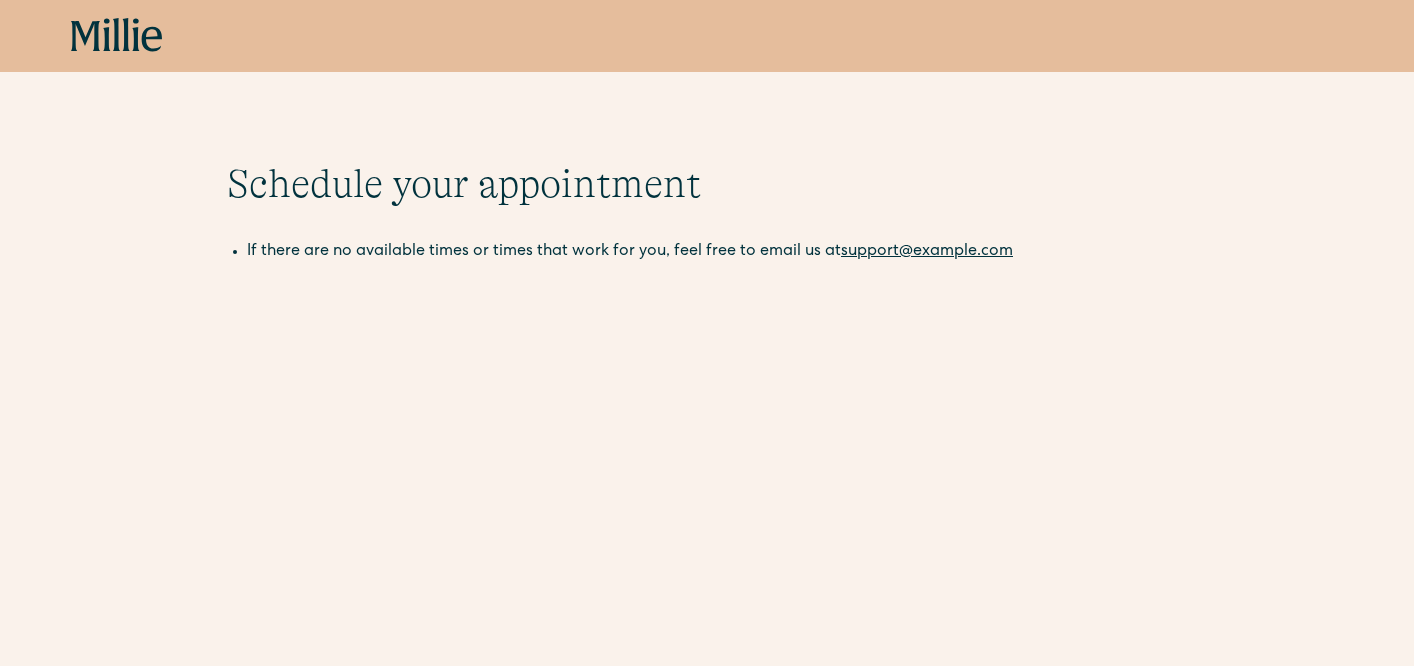 scroll, scrollTop: 0, scrollLeft: 0, axis: both 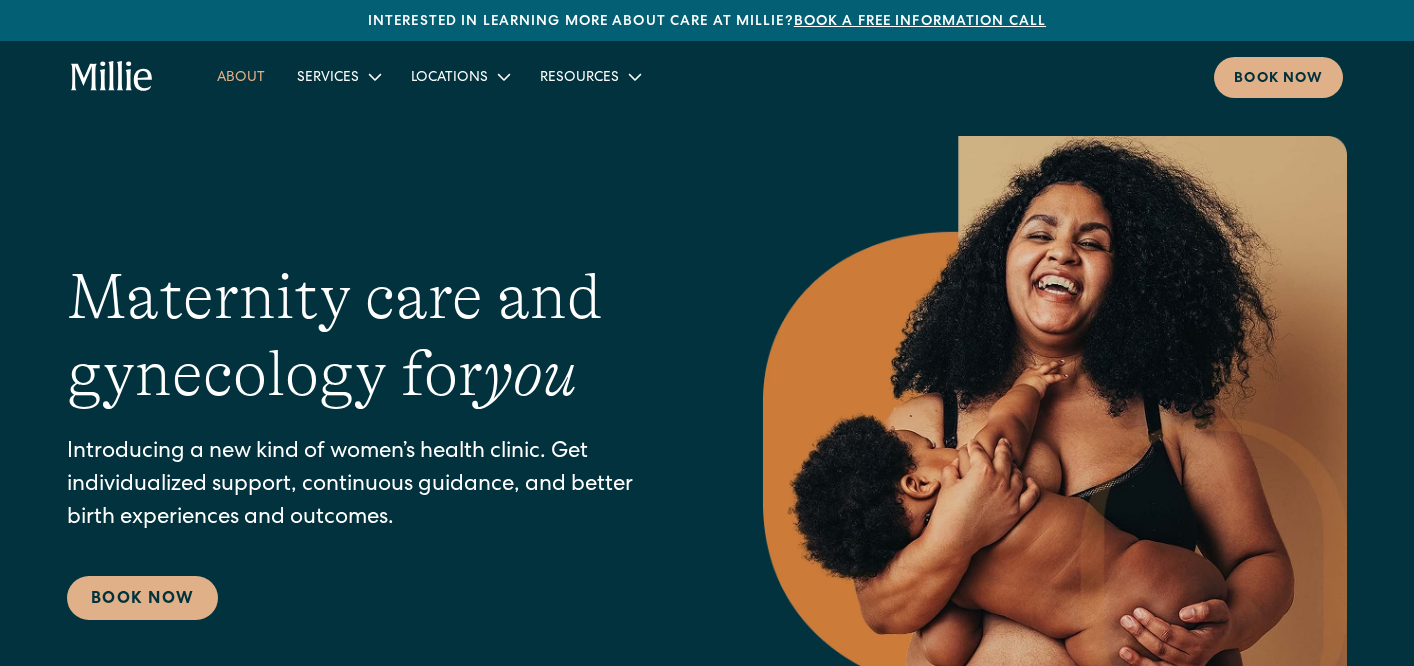 click on "About" at bounding box center [241, 76] 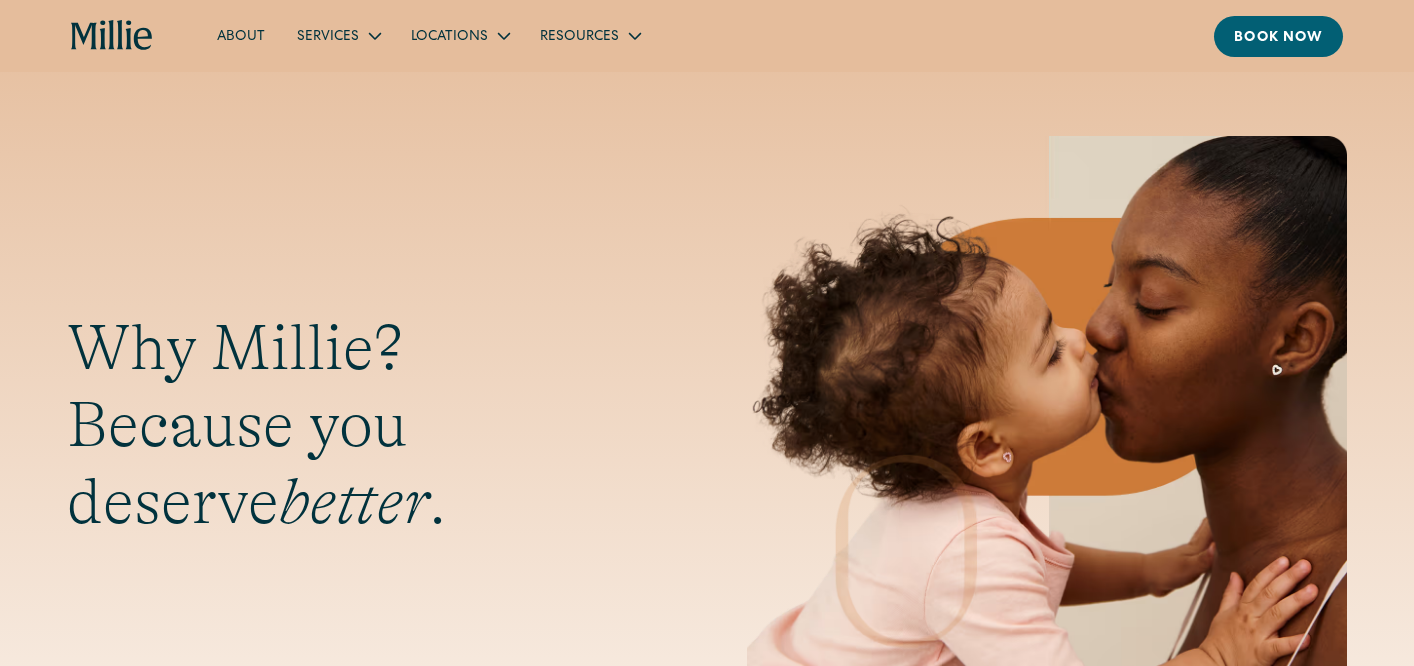 scroll, scrollTop: 0, scrollLeft: 0, axis: both 